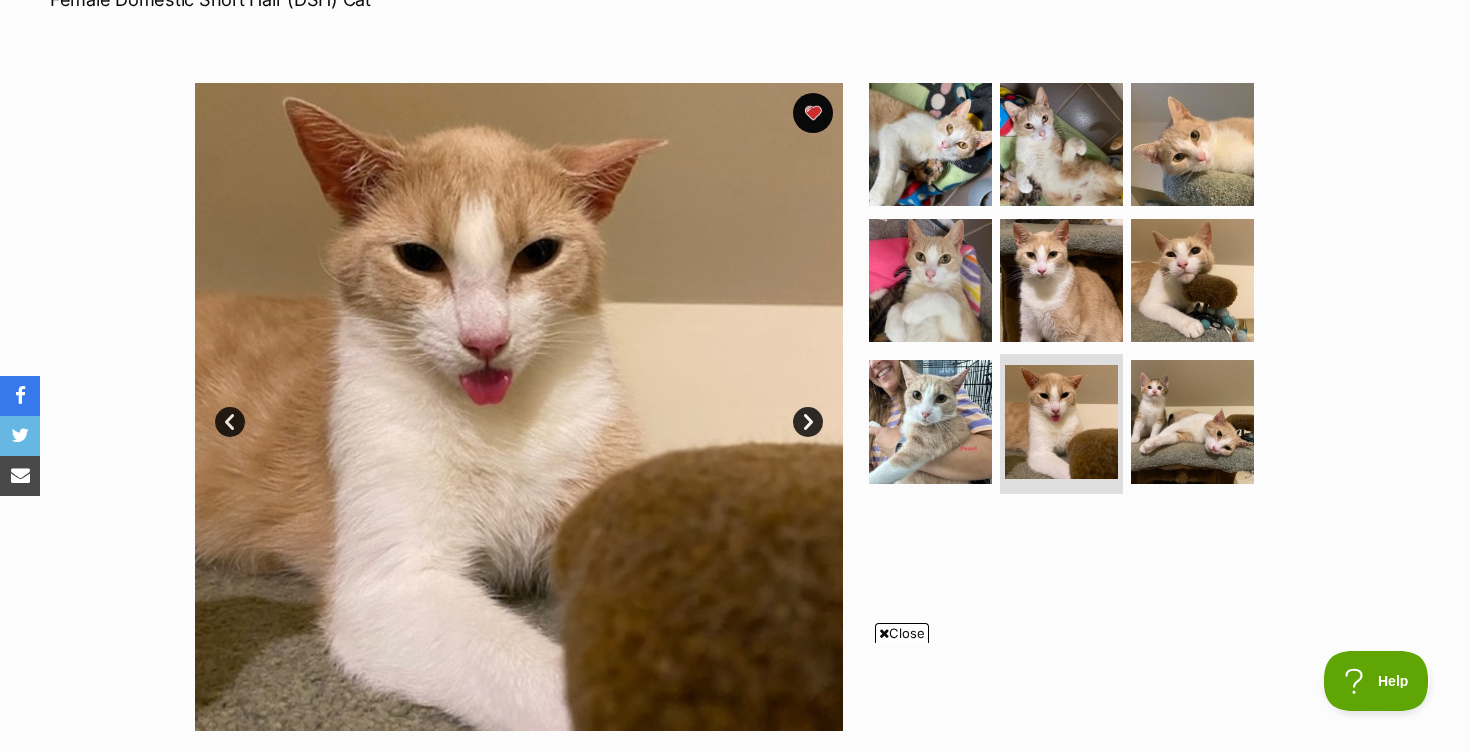 scroll, scrollTop: 0, scrollLeft: 0, axis: both 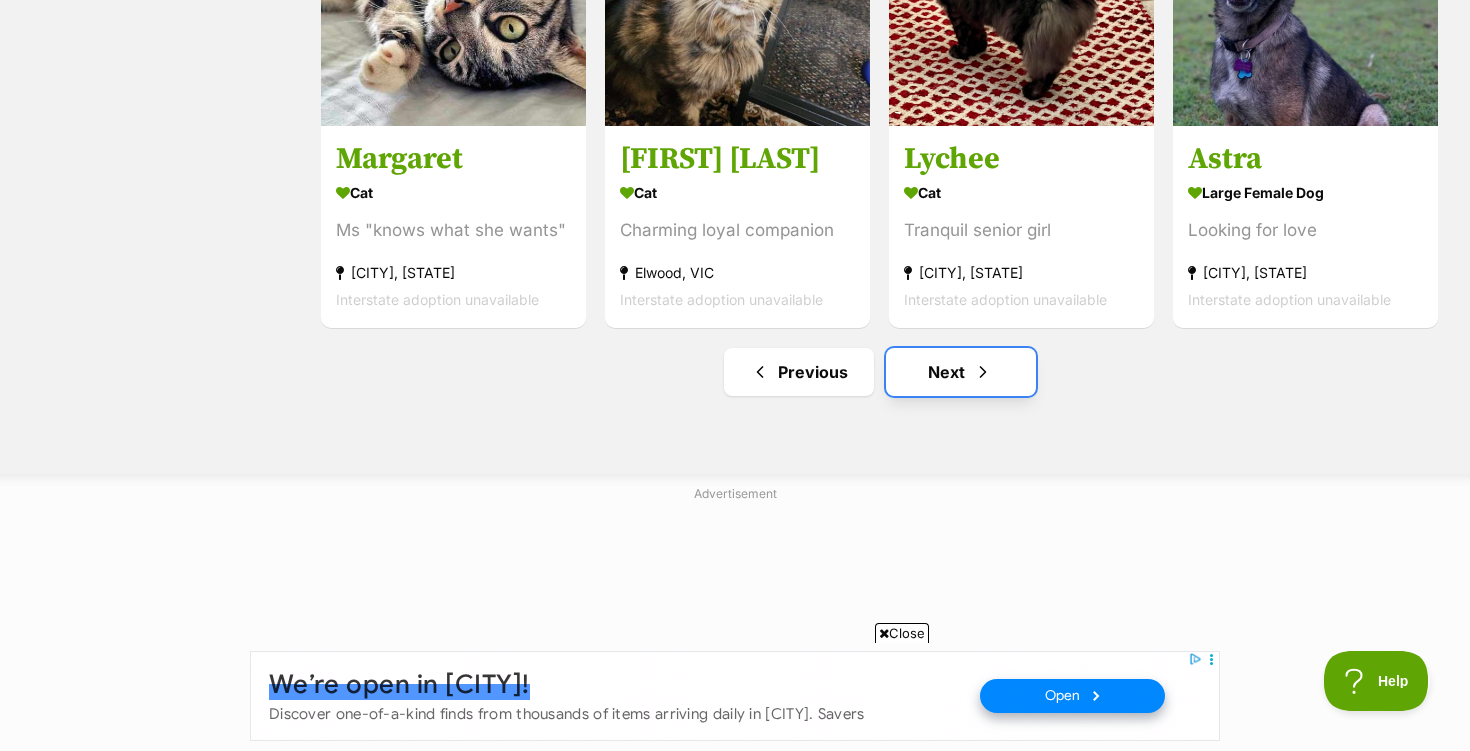 click on "Next" at bounding box center [961, 372] 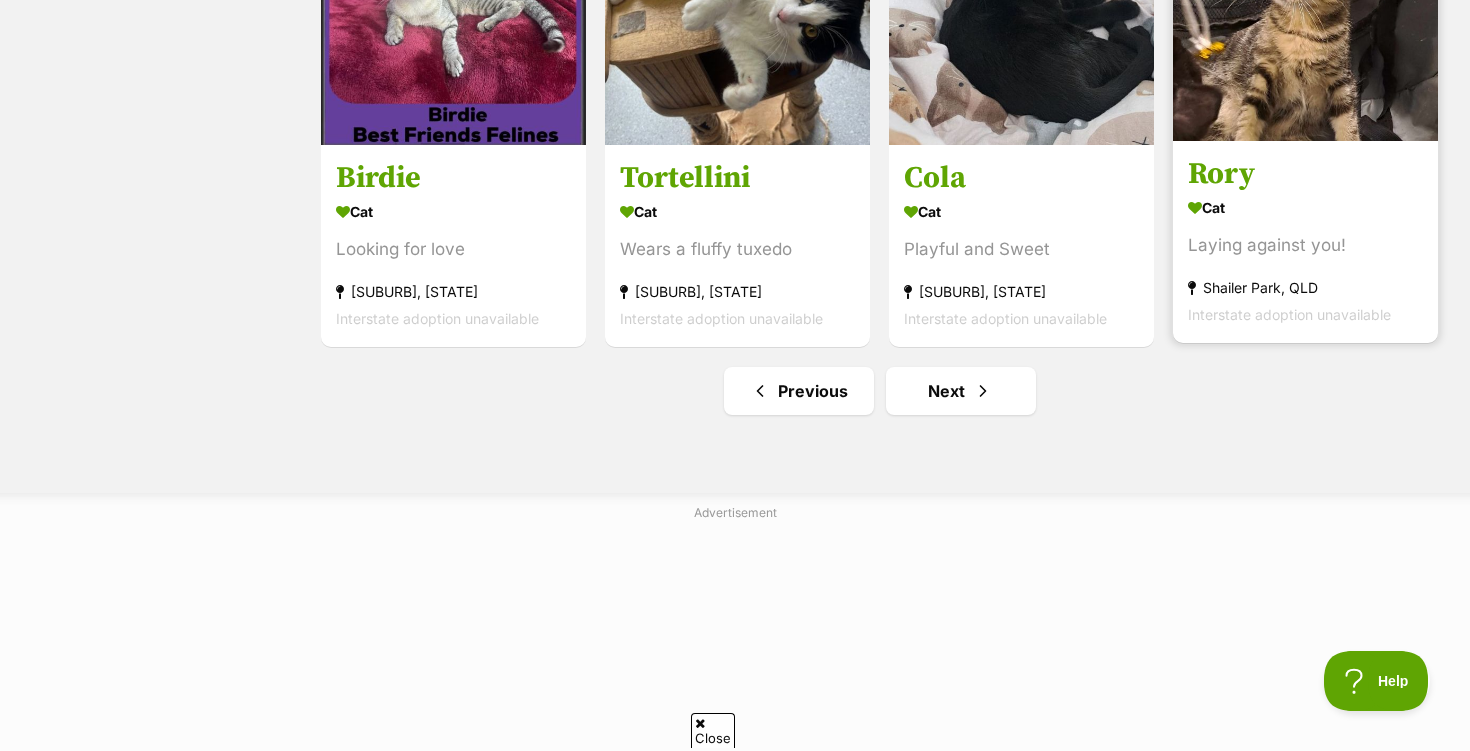scroll, scrollTop: 2465, scrollLeft: 0, axis: vertical 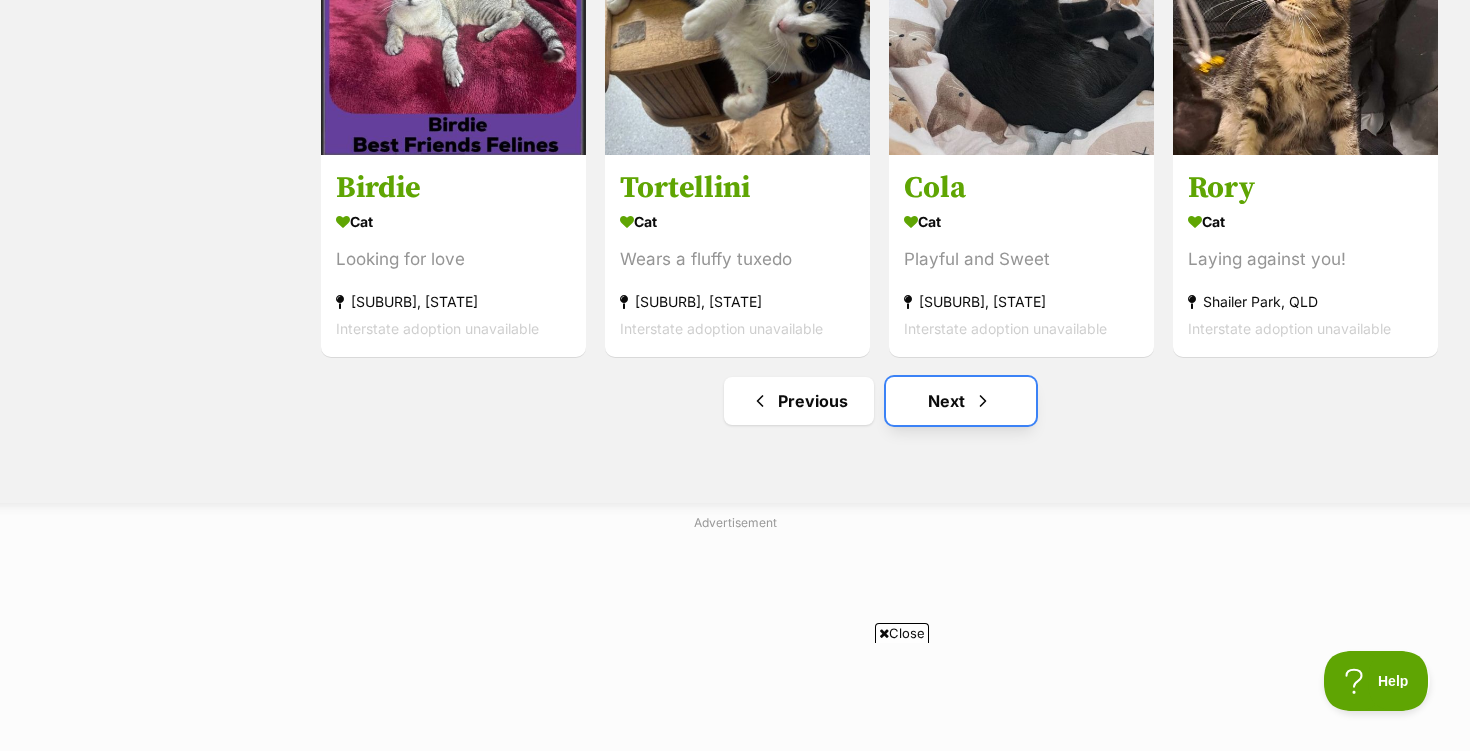 click on "Next" at bounding box center (961, 401) 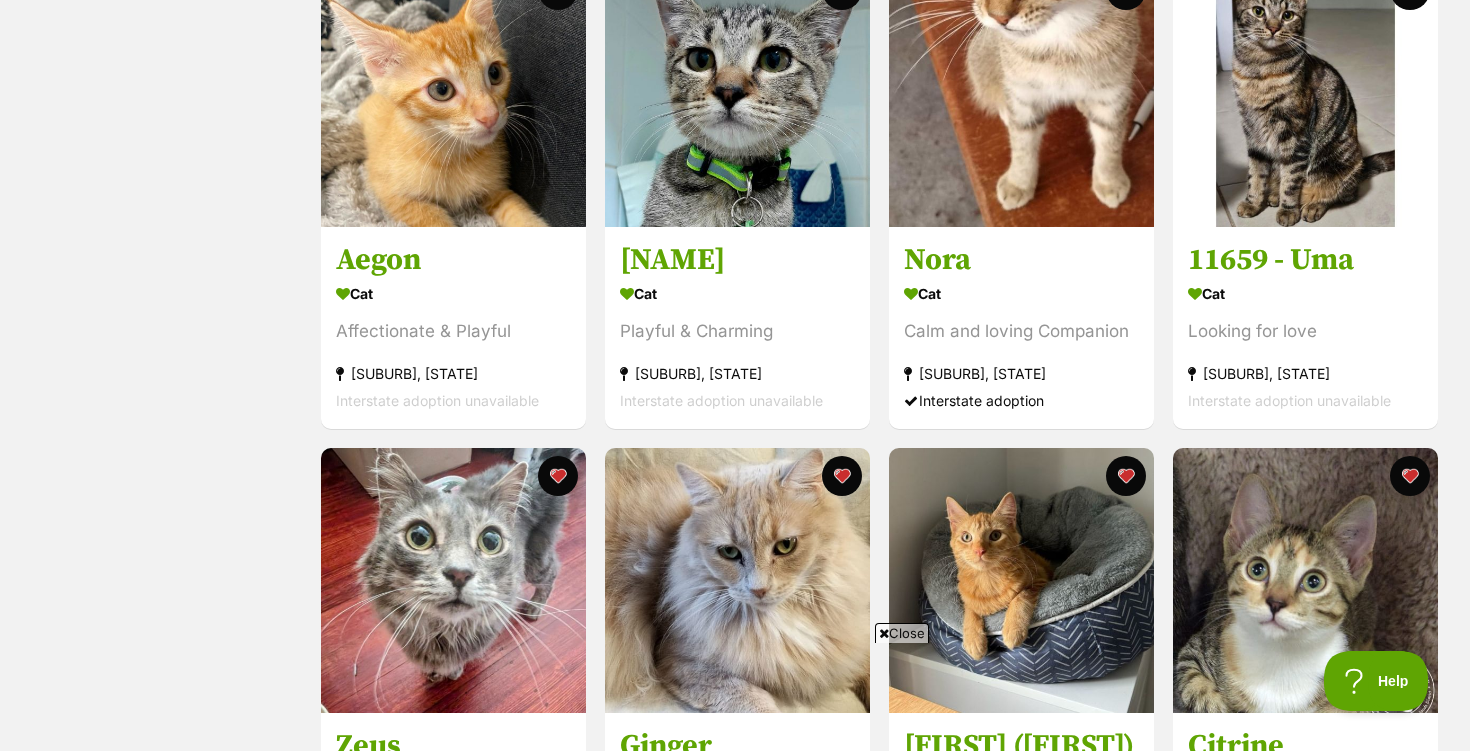 scroll, scrollTop: 1418, scrollLeft: 0, axis: vertical 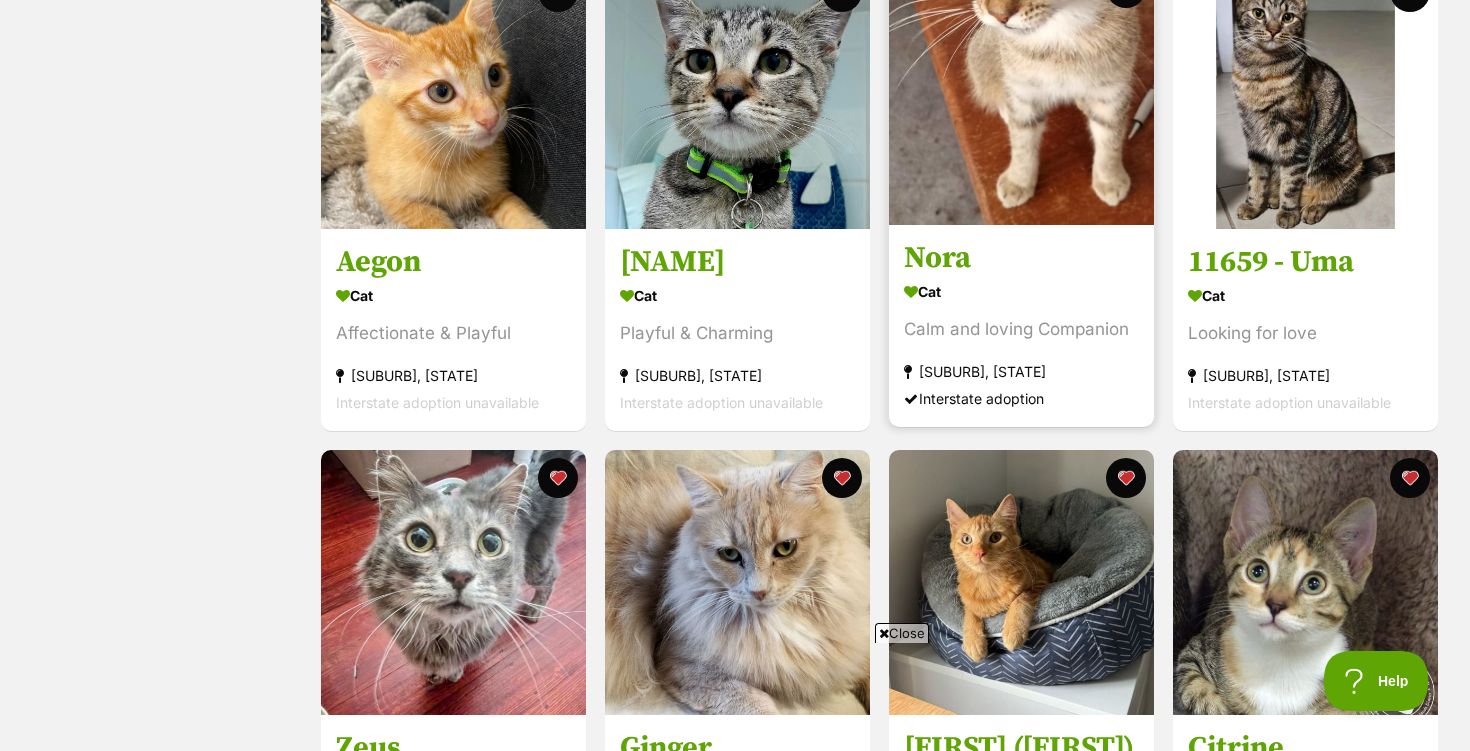 click at bounding box center (1021, 92) 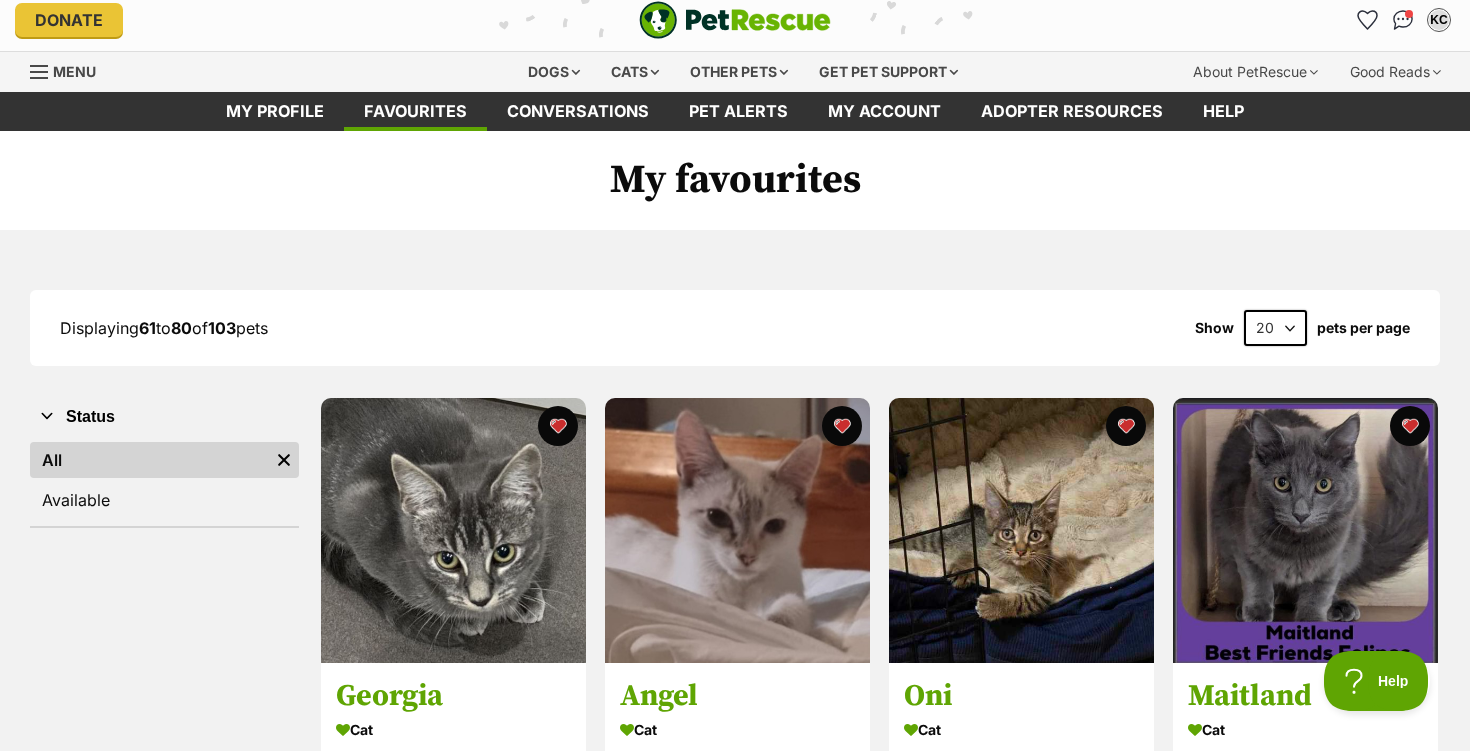 scroll, scrollTop: 13, scrollLeft: 0, axis: vertical 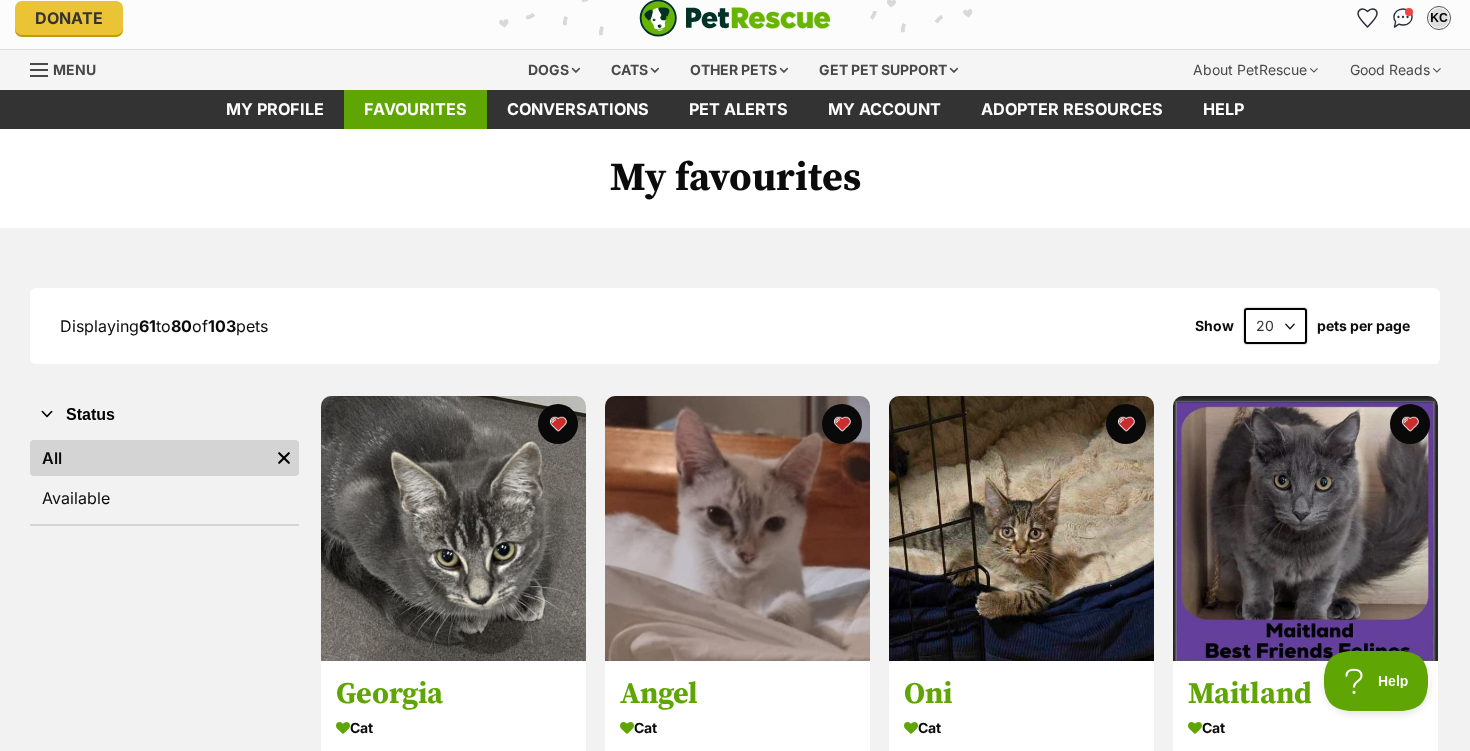 click on "Favourites" at bounding box center [415, 109] 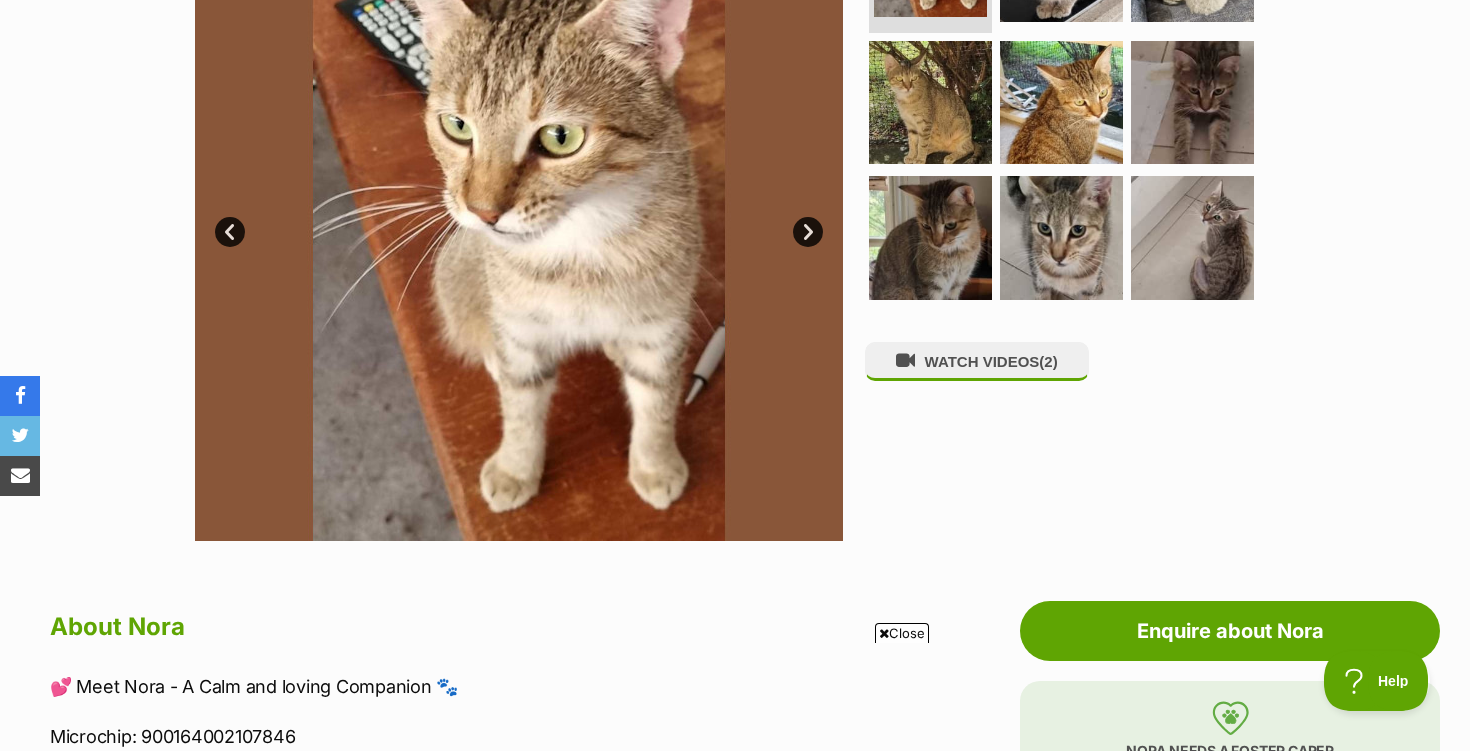 scroll, scrollTop: 519, scrollLeft: 0, axis: vertical 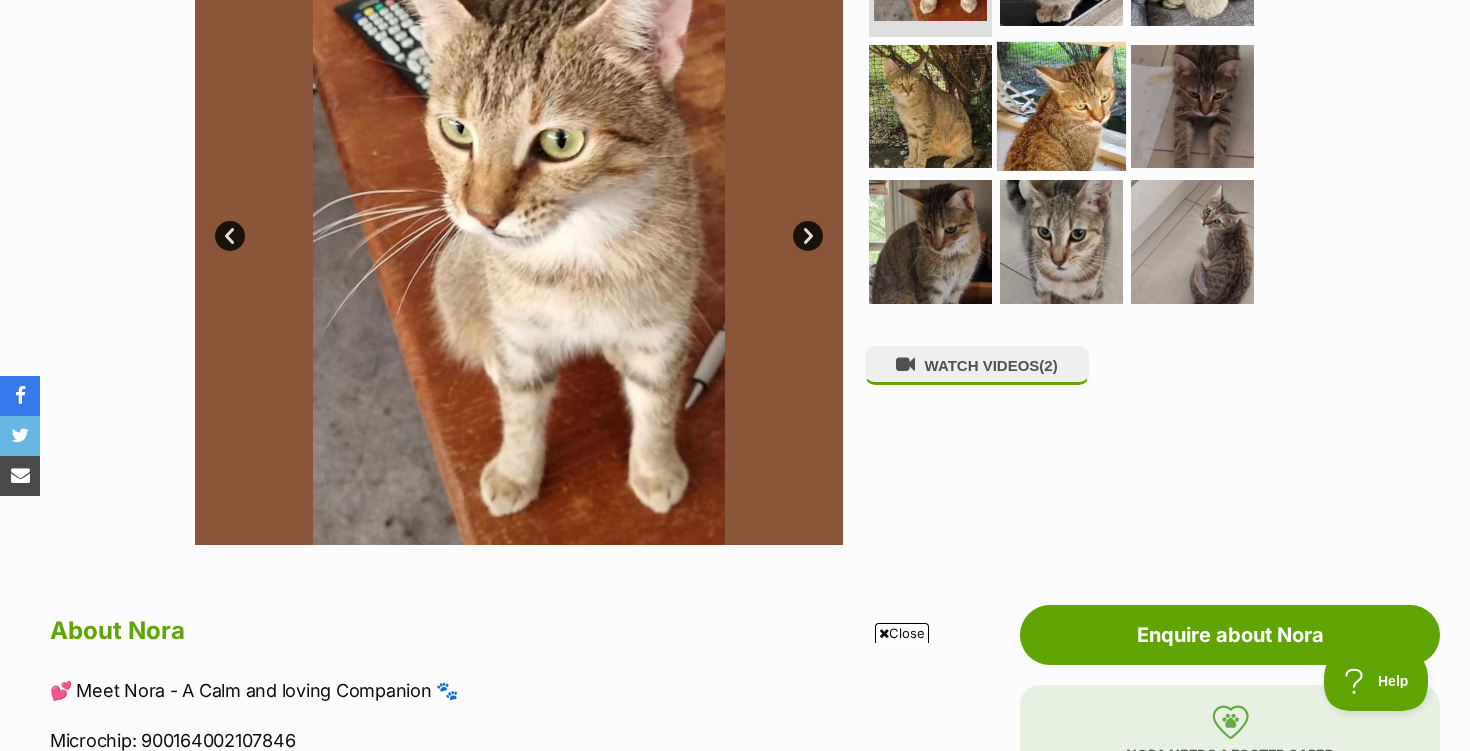 click at bounding box center [1061, 105] 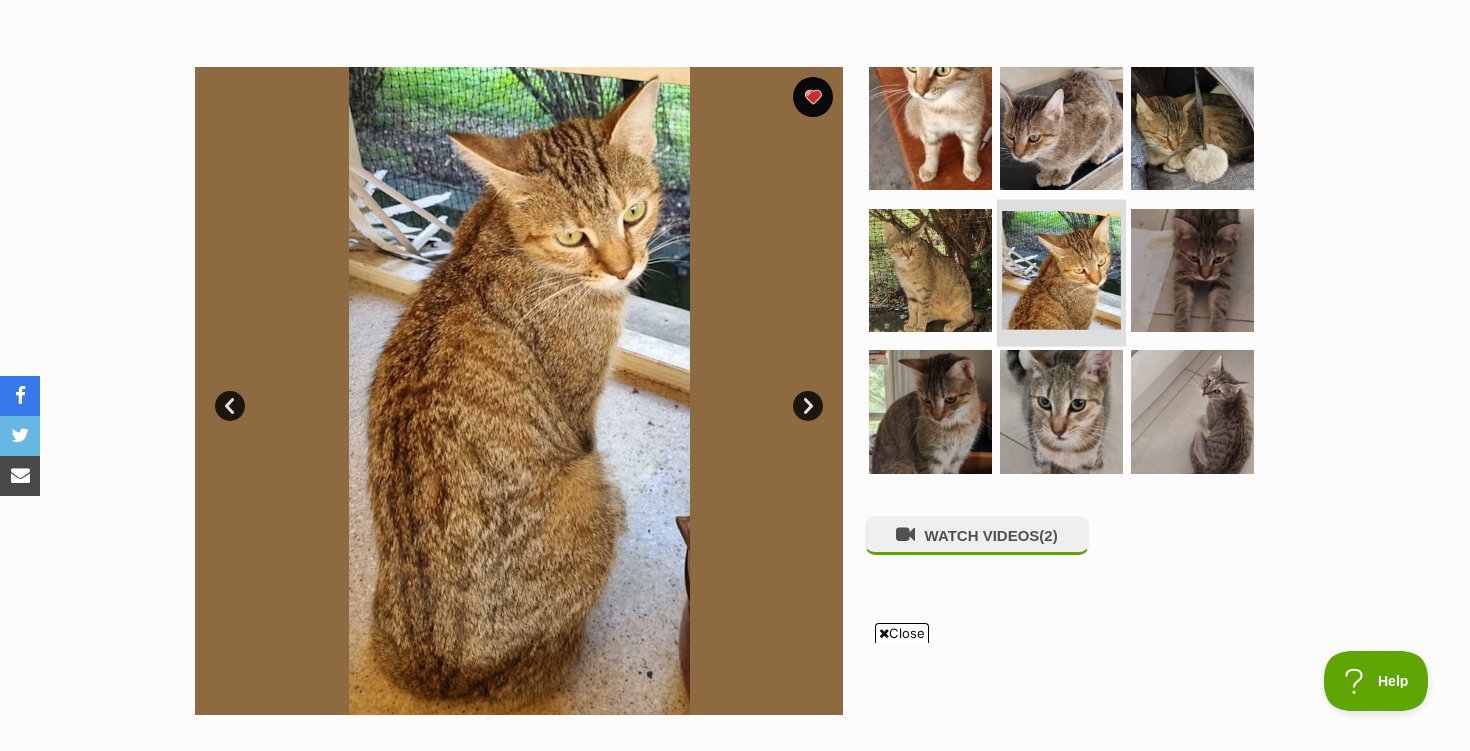 scroll, scrollTop: 346, scrollLeft: 0, axis: vertical 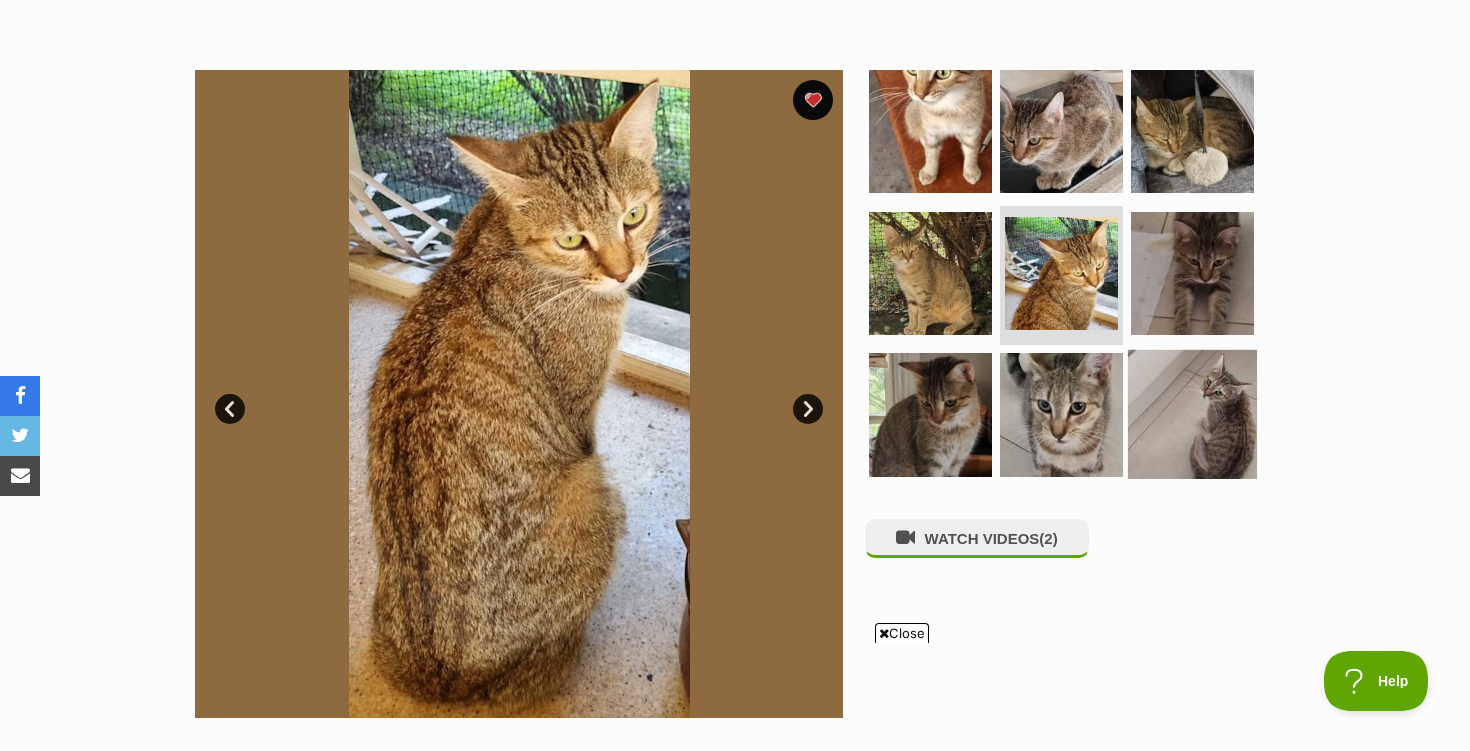 click at bounding box center [1192, 414] 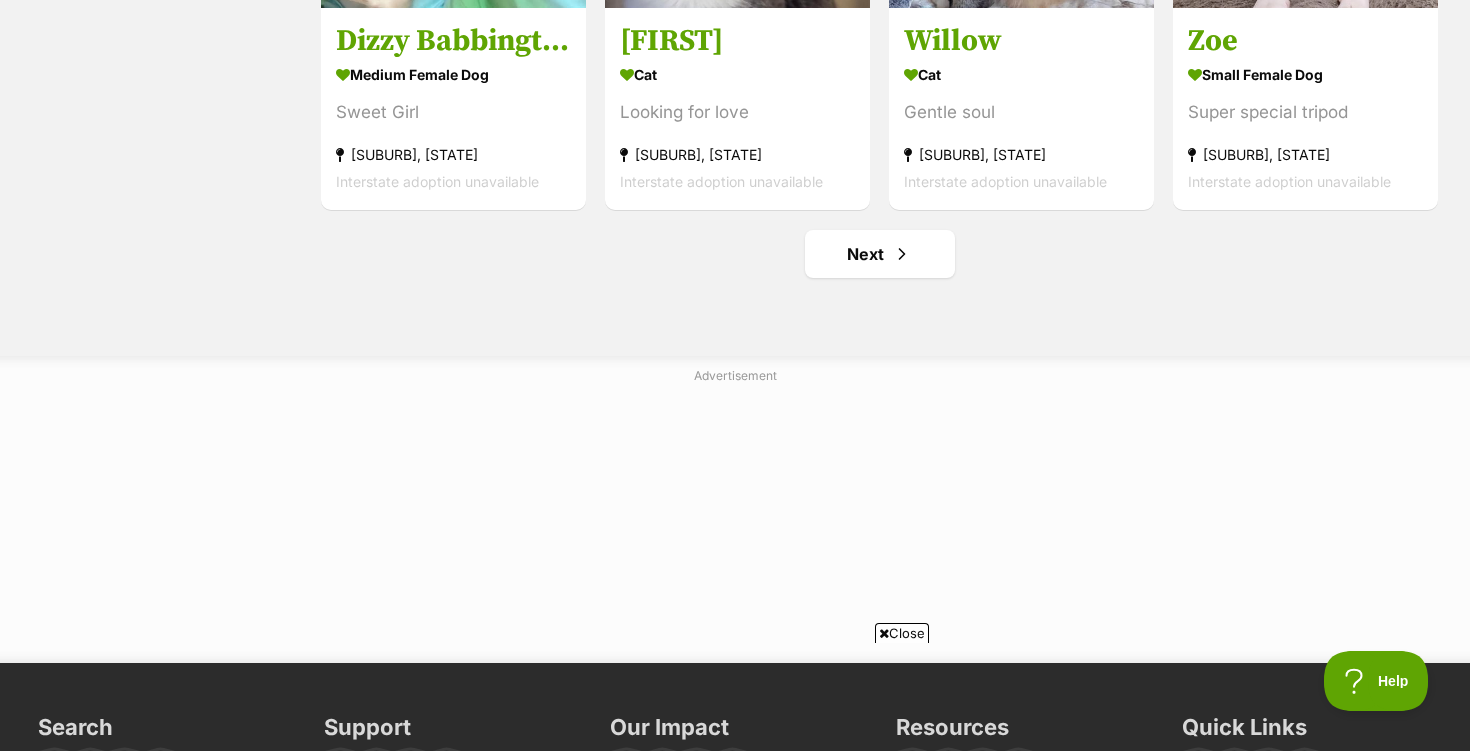 scroll, scrollTop: 2614, scrollLeft: 0, axis: vertical 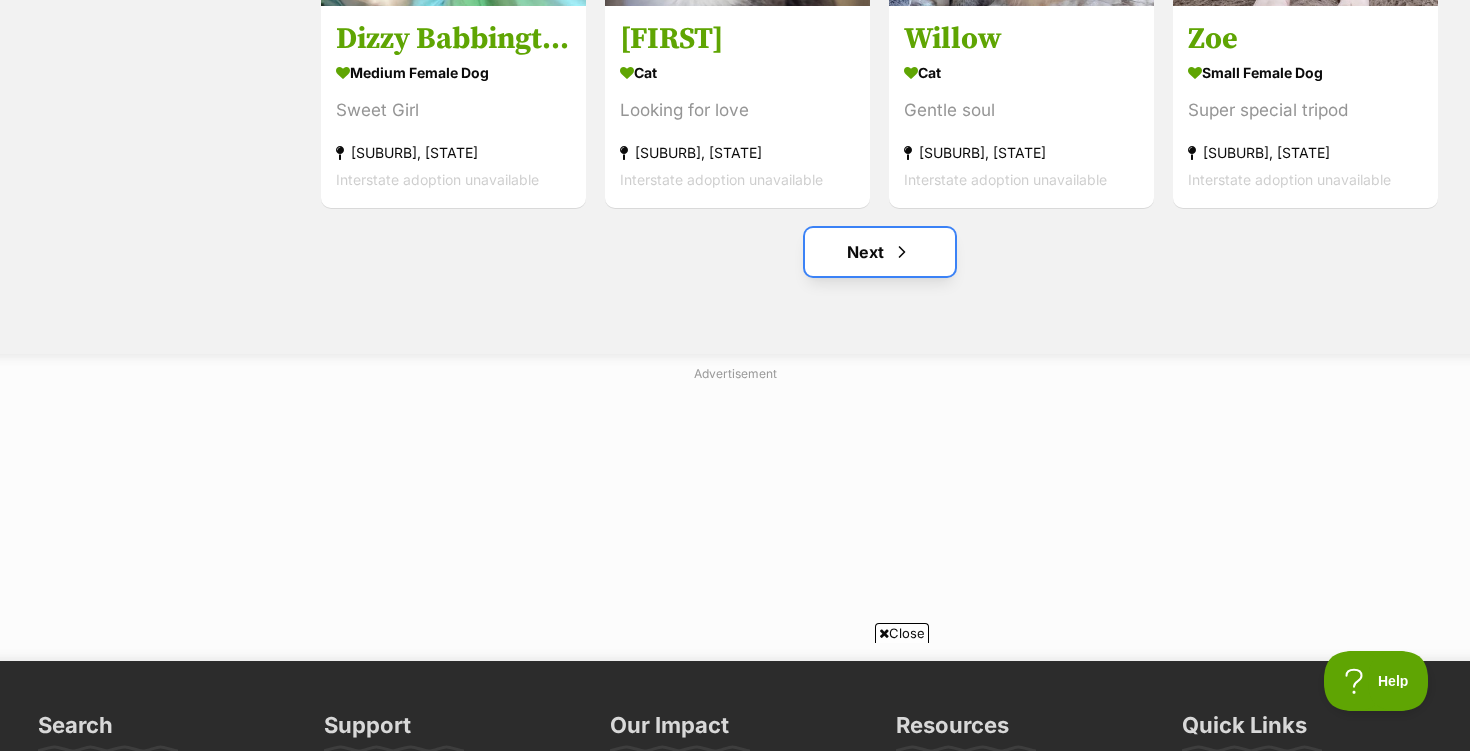 click on "Next" at bounding box center [880, 252] 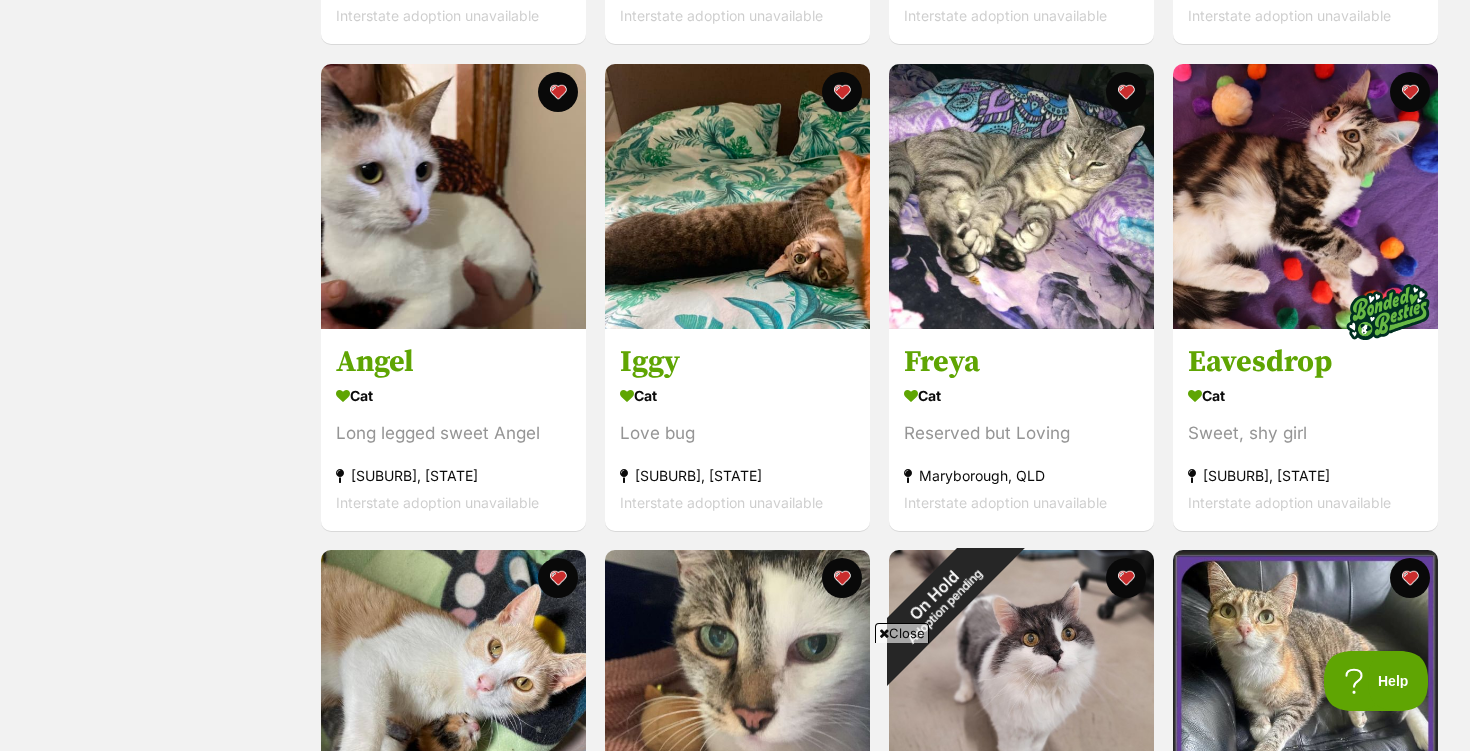 scroll, scrollTop: 829, scrollLeft: 0, axis: vertical 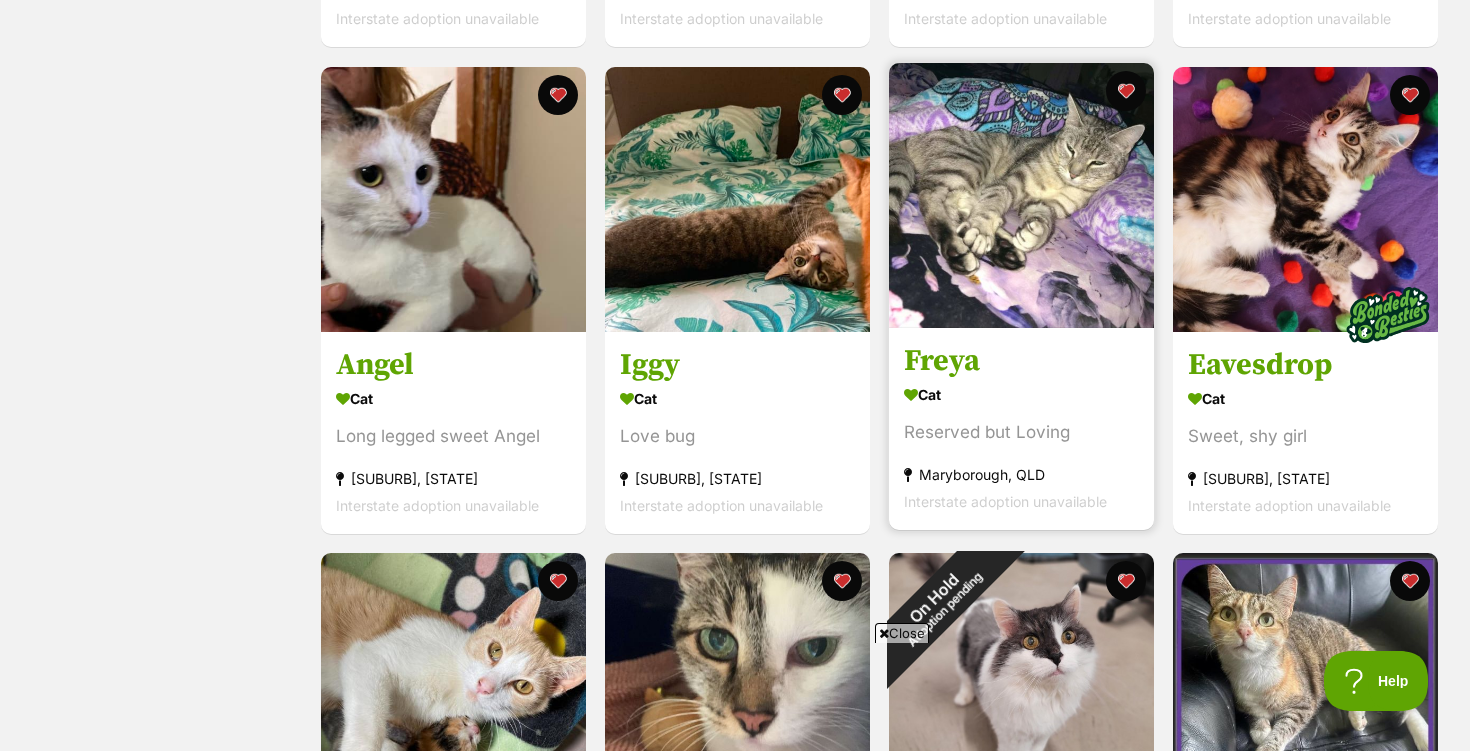 click at bounding box center [1021, 195] 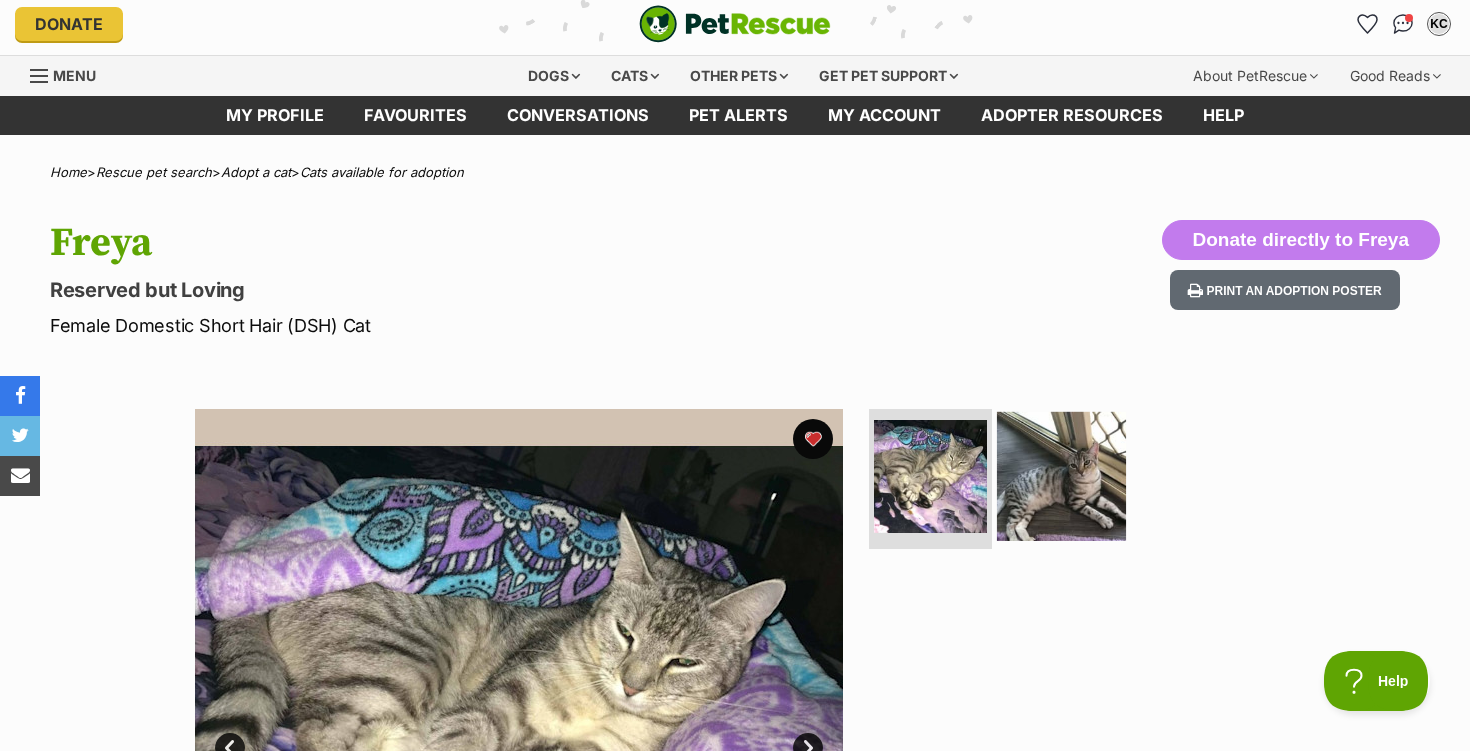 scroll, scrollTop: 0, scrollLeft: 0, axis: both 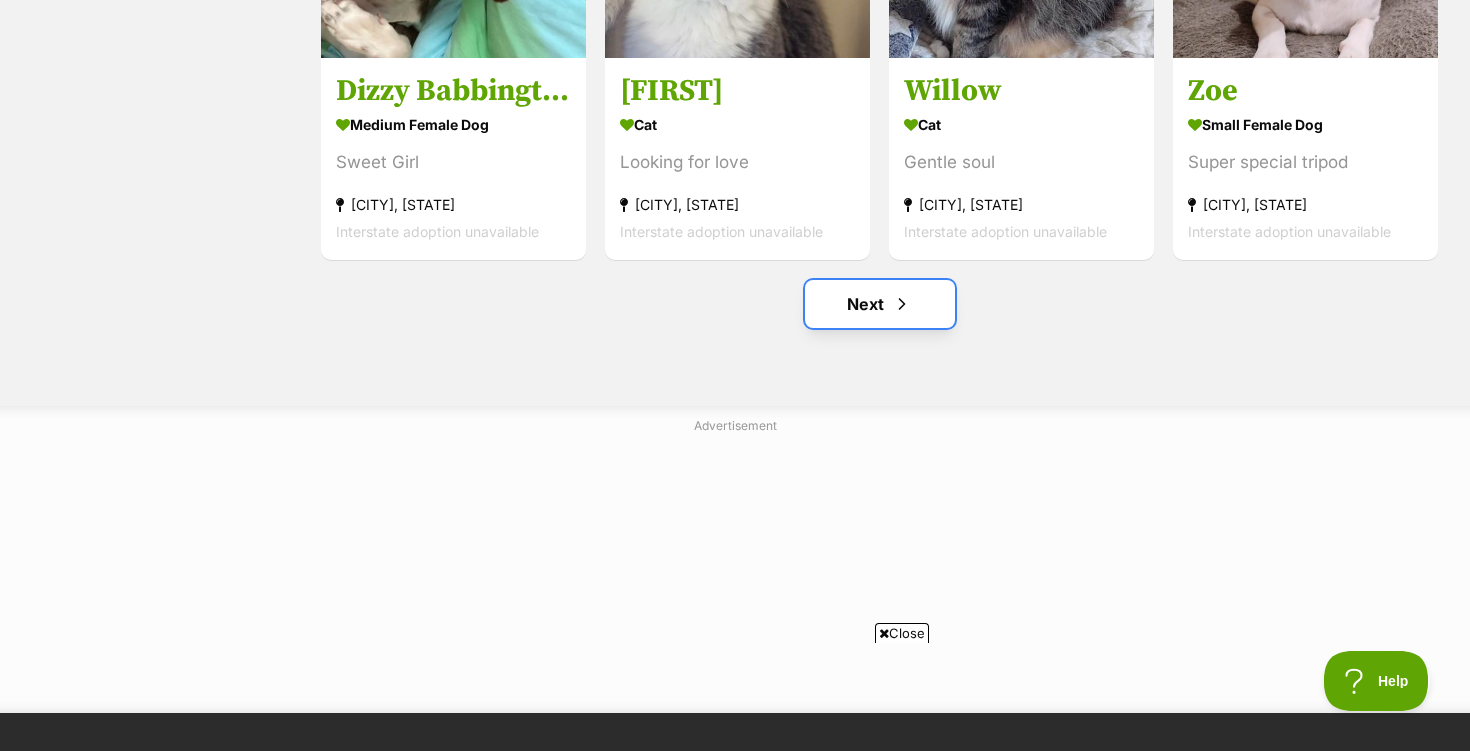 click on "Next" at bounding box center (880, 304) 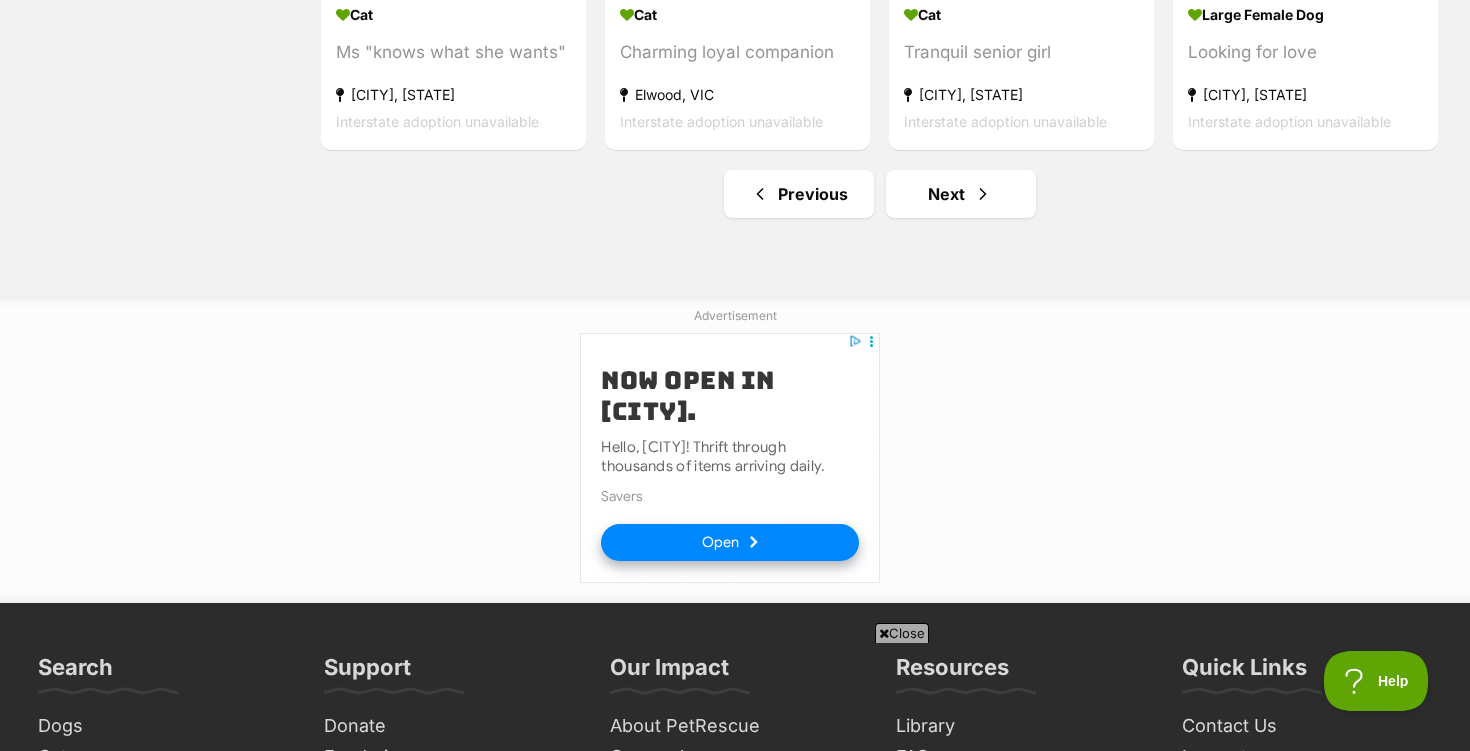 scroll, scrollTop: 2674, scrollLeft: 0, axis: vertical 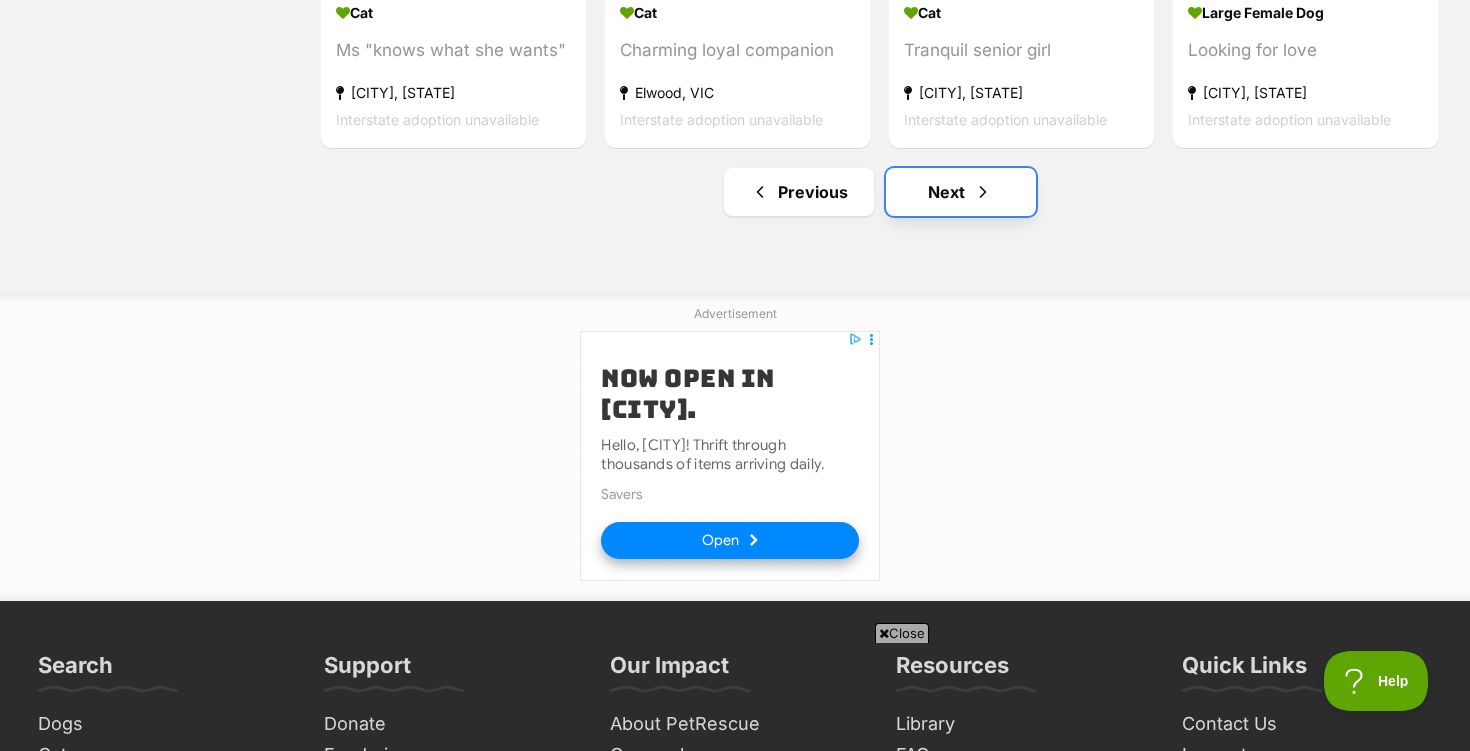 click on "Next" at bounding box center (961, 192) 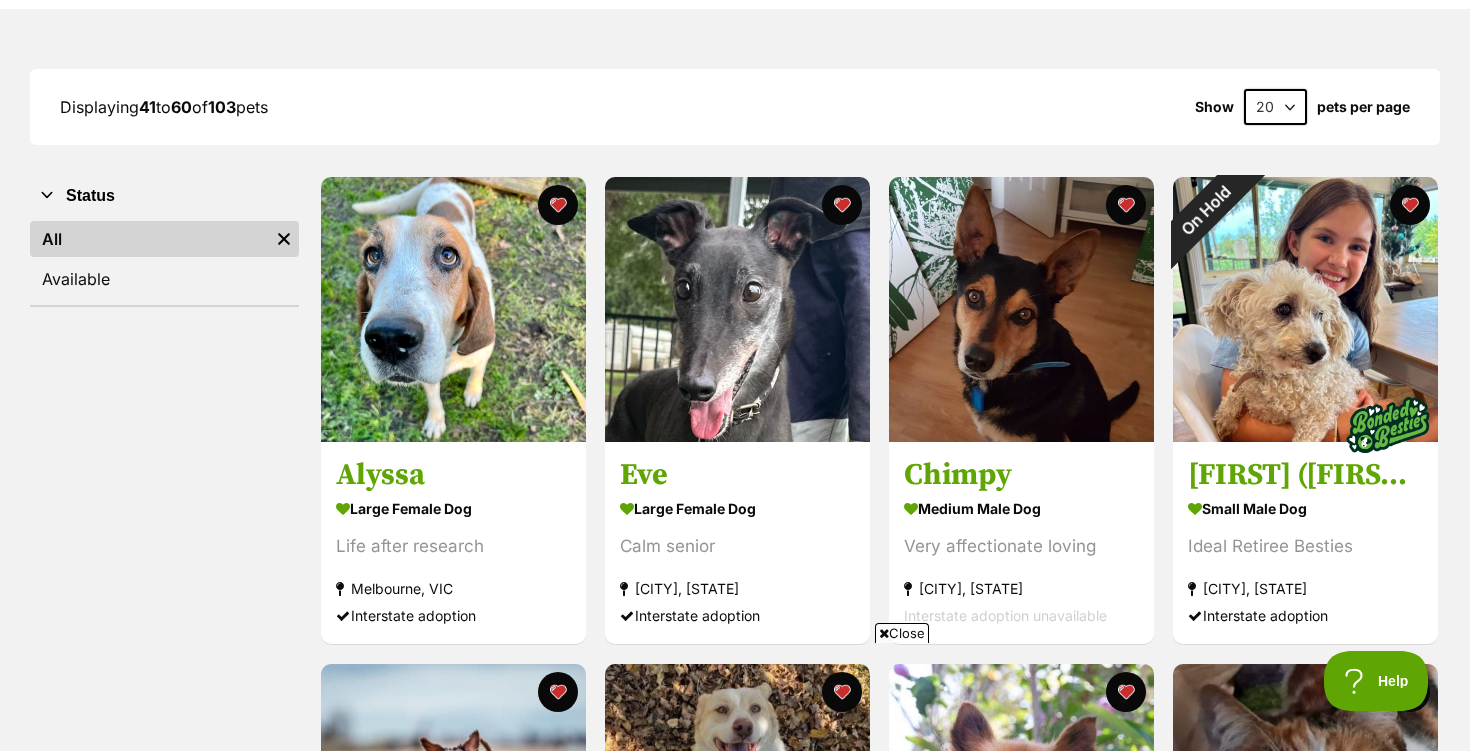 scroll, scrollTop: 233, scrollLeft: 0, axis: vertical 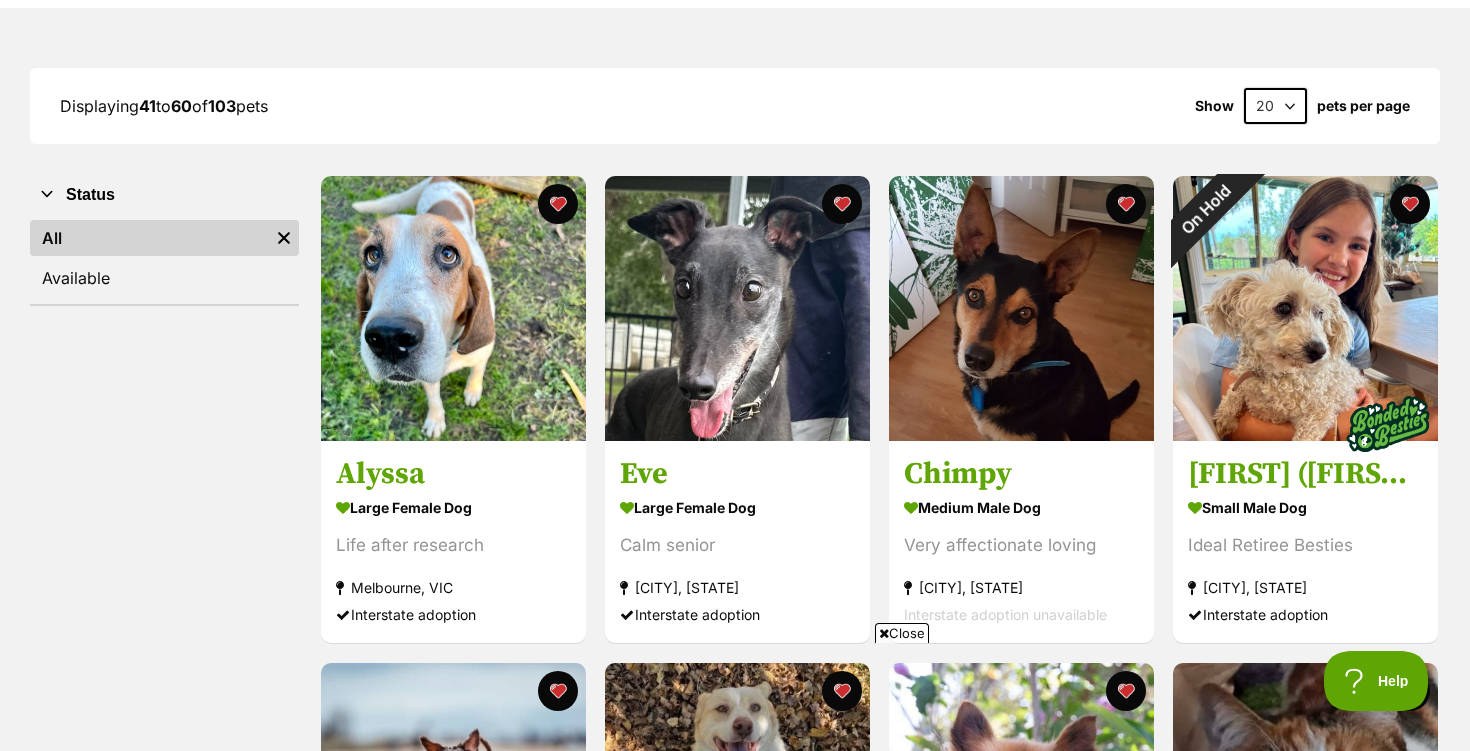click at bounding box center [1021, 308] 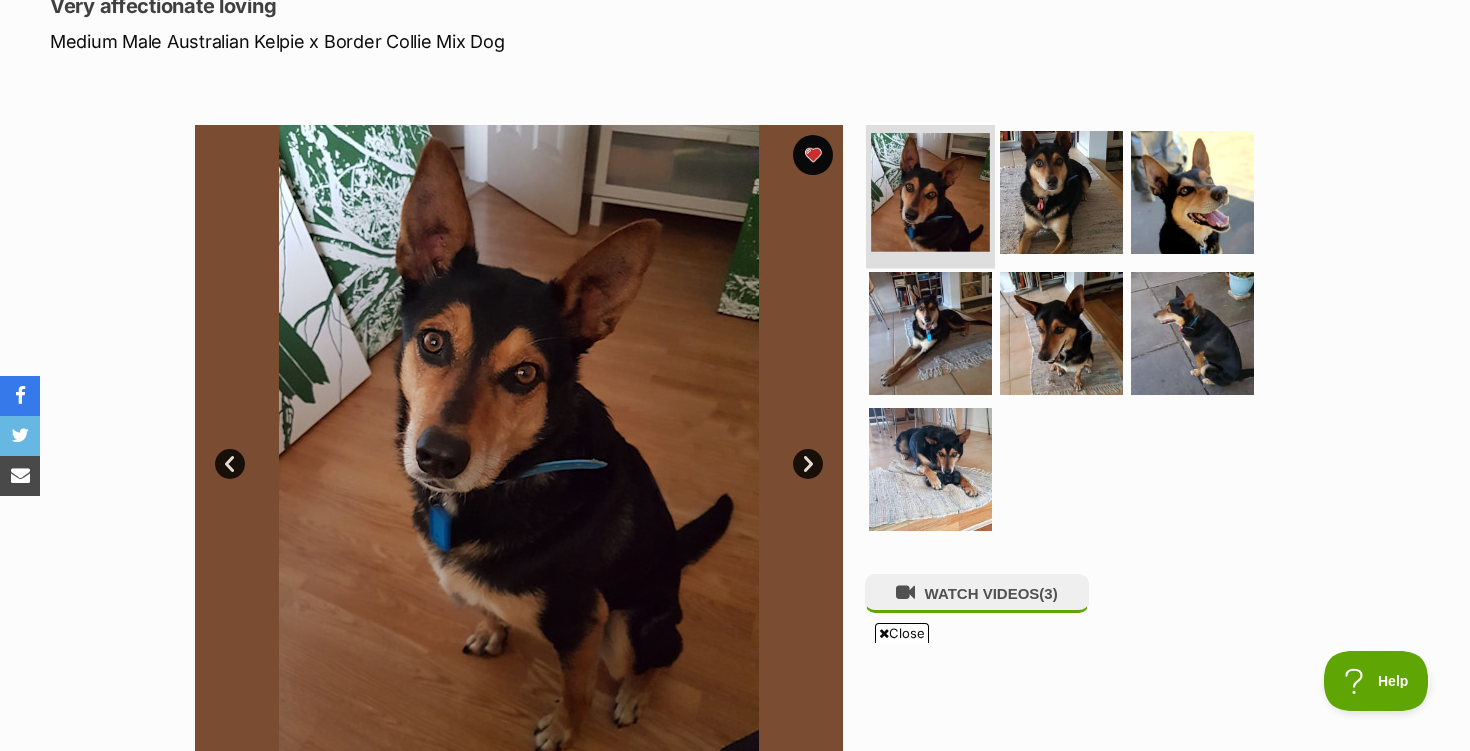 scroll, scrollTop: 289, scrollLeft: 0, axis: vertical 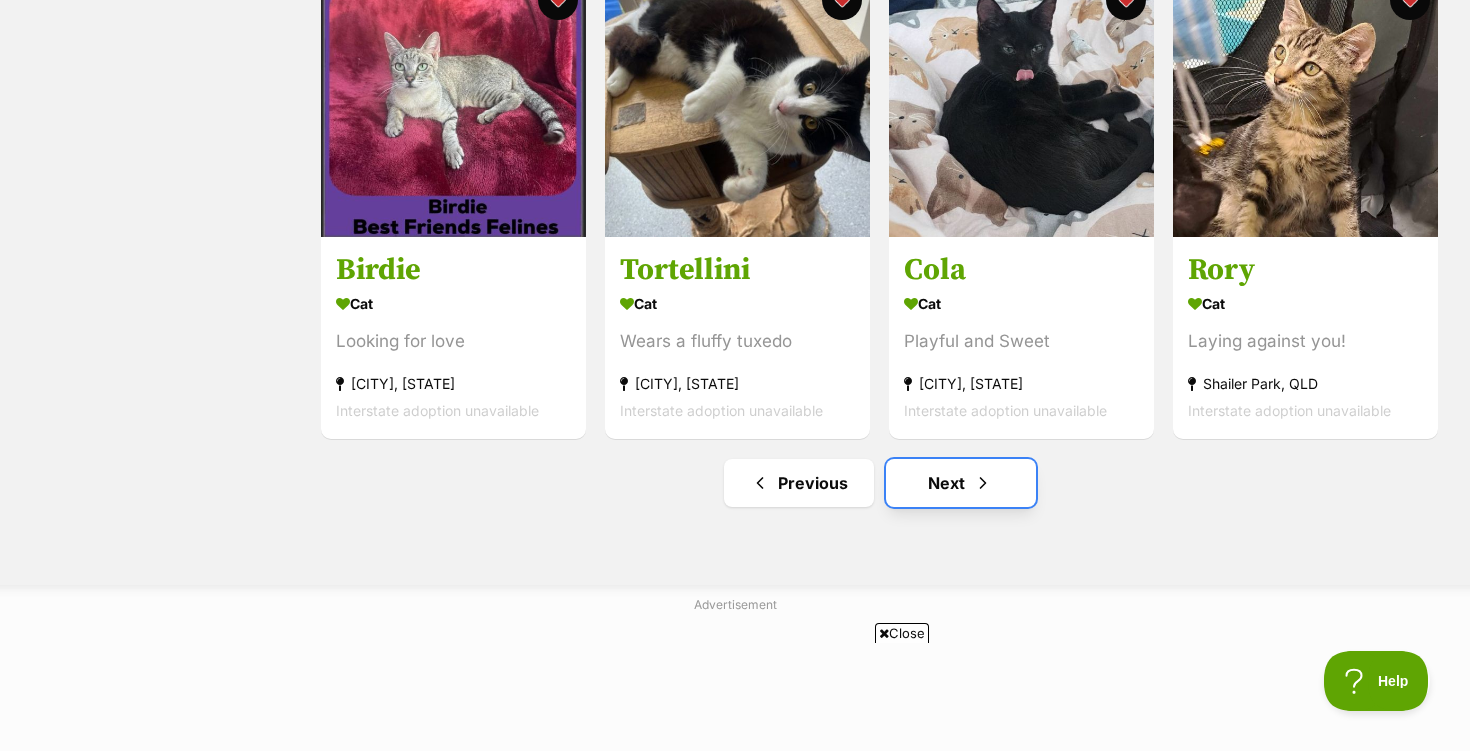click on "Next" at bounding box center [961, 483] 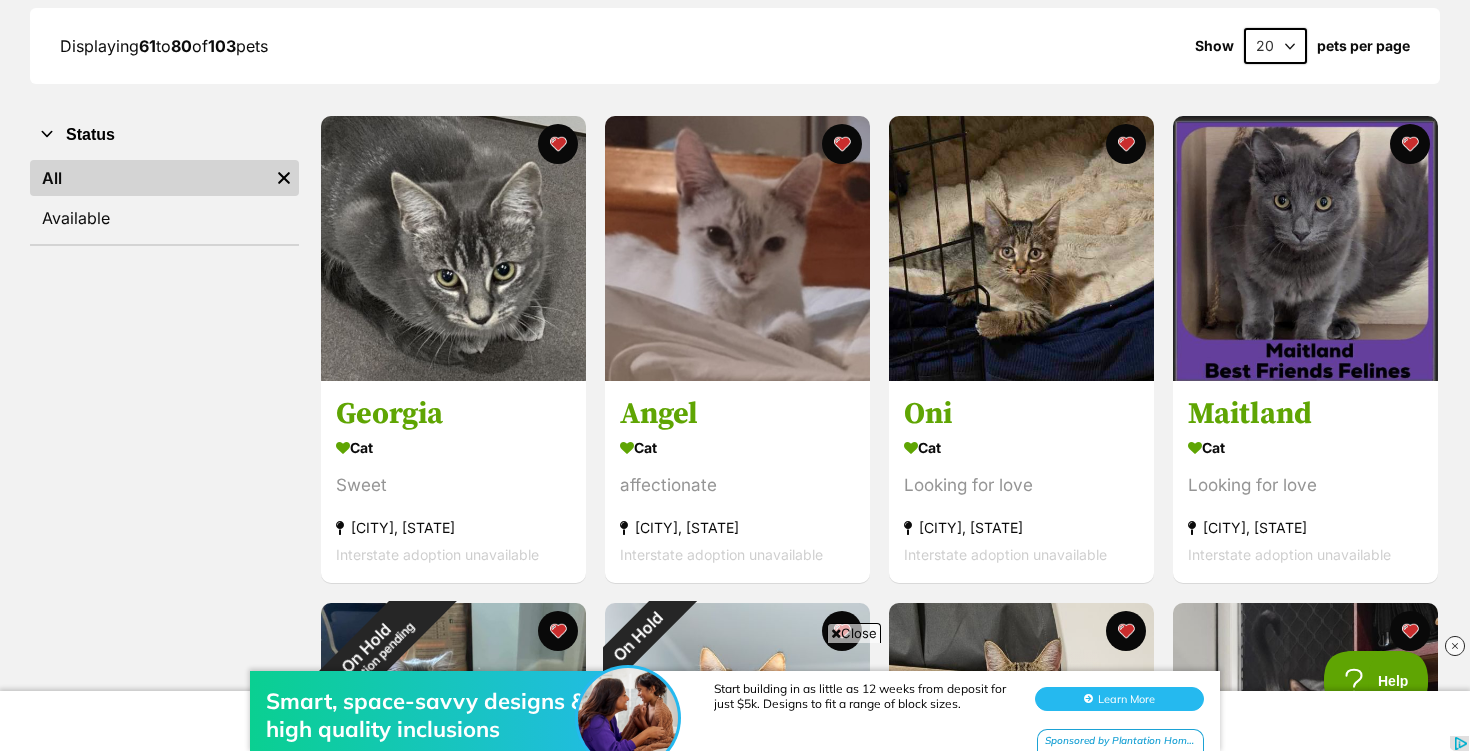 scroll, scrollTop: 294, scrollLeft: 0, axis: vertical 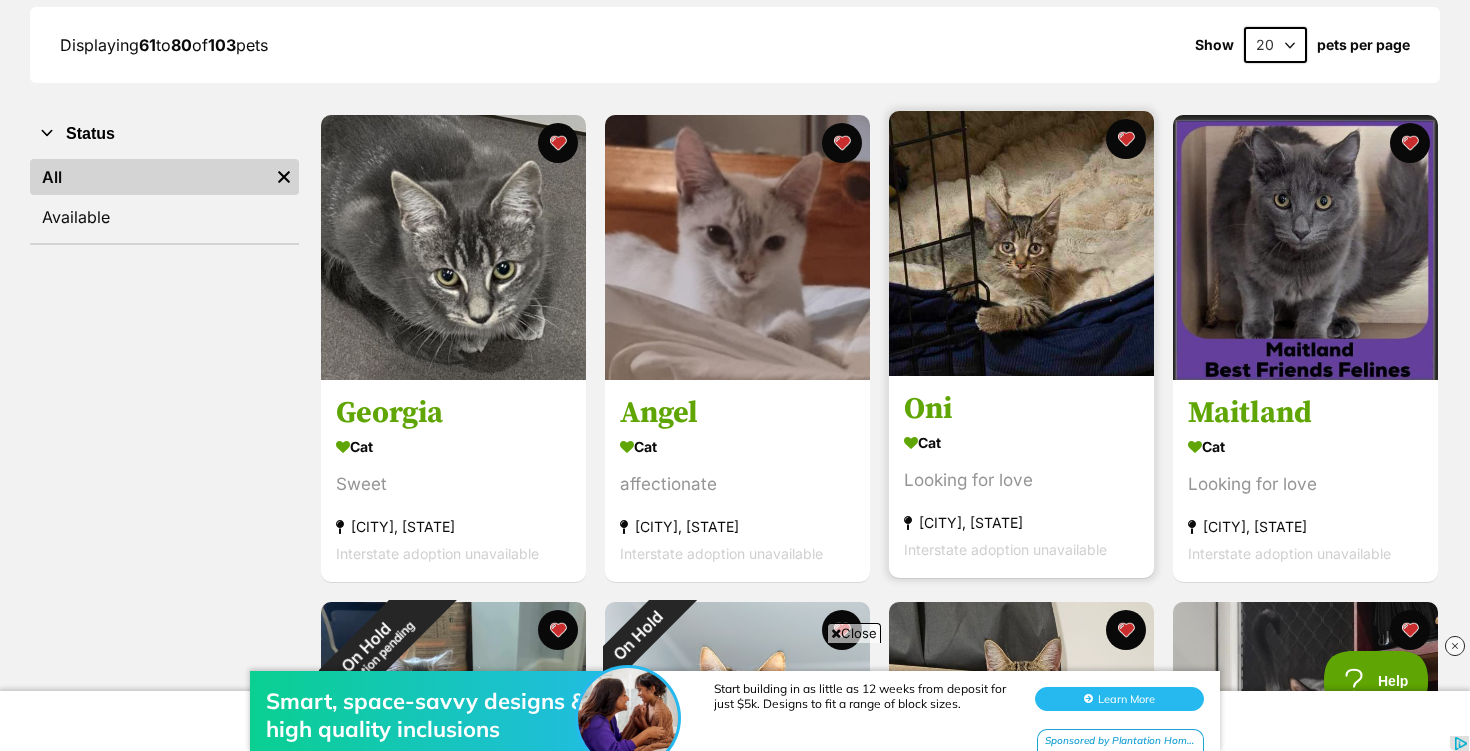 click at bounding box center [1021, 243] 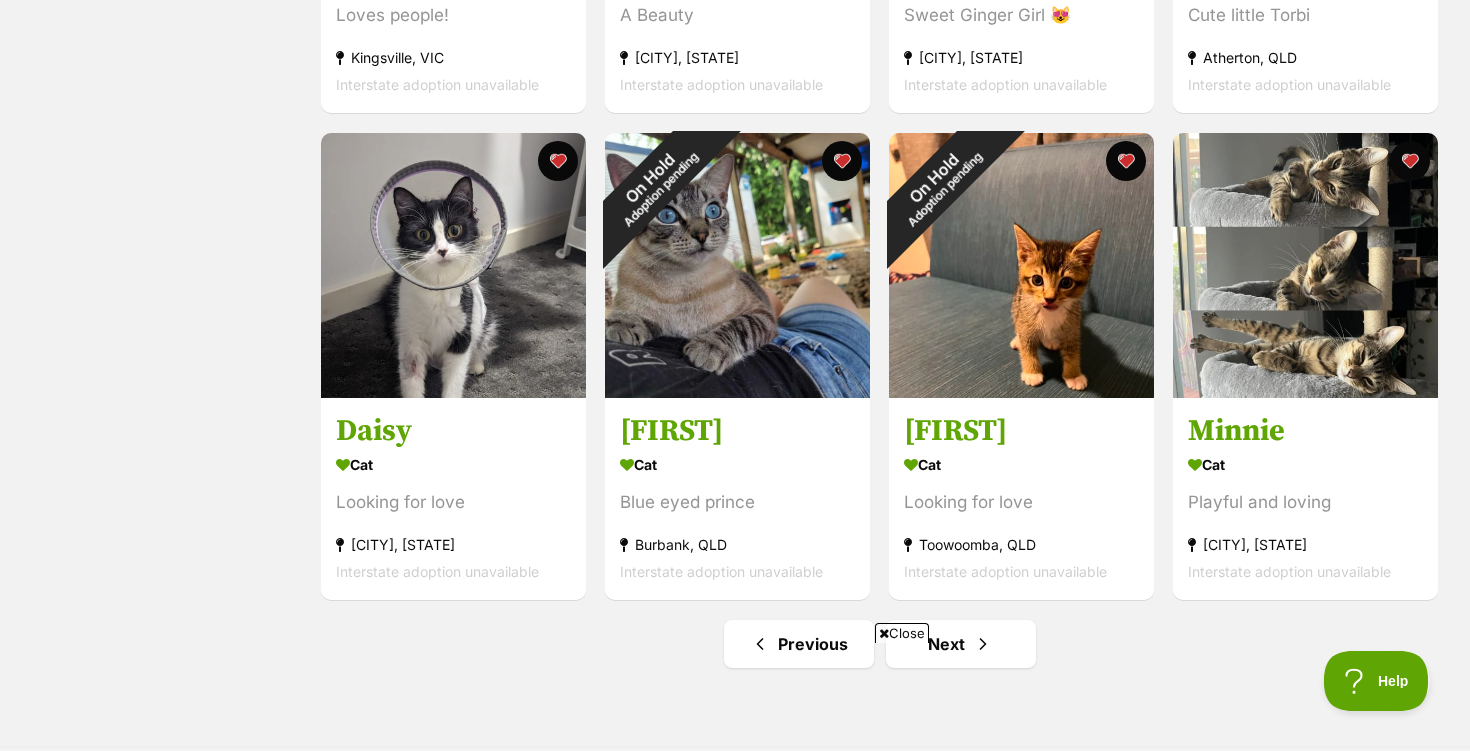 scroll, scrollTop: 2226, scrollLeft: 0, axis: vertical 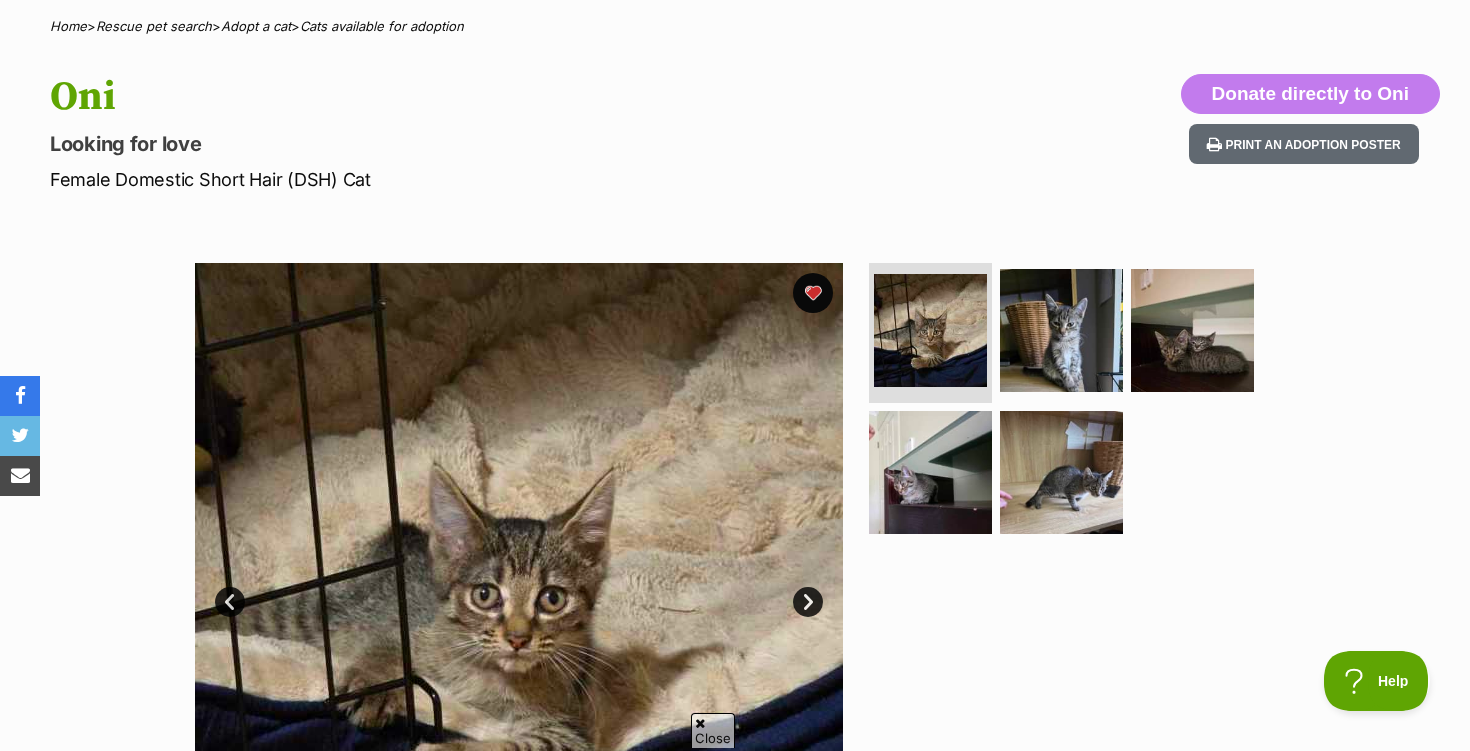 click at bounding box center (1061, 330) 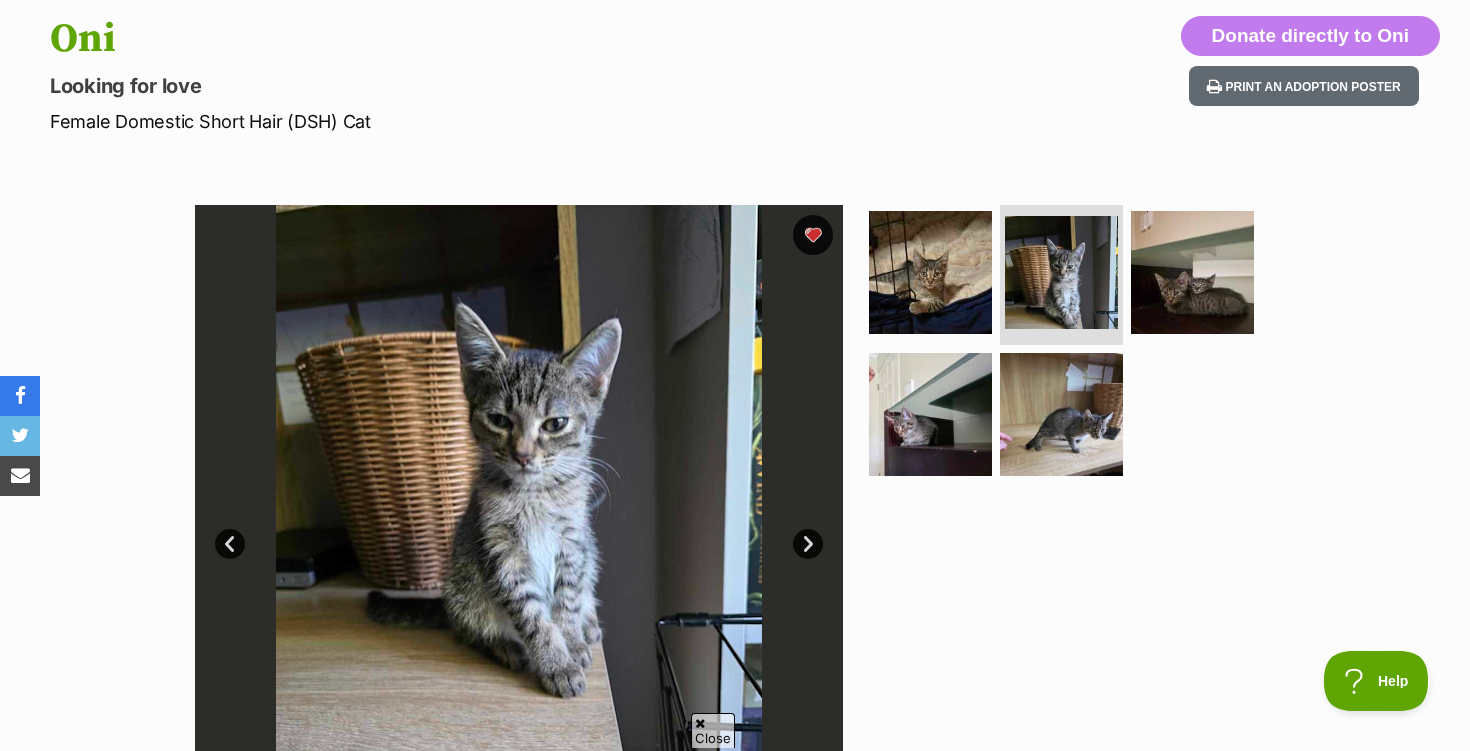 scroll, scrollTop: 219, scrollLeft: 0, axis: vertical 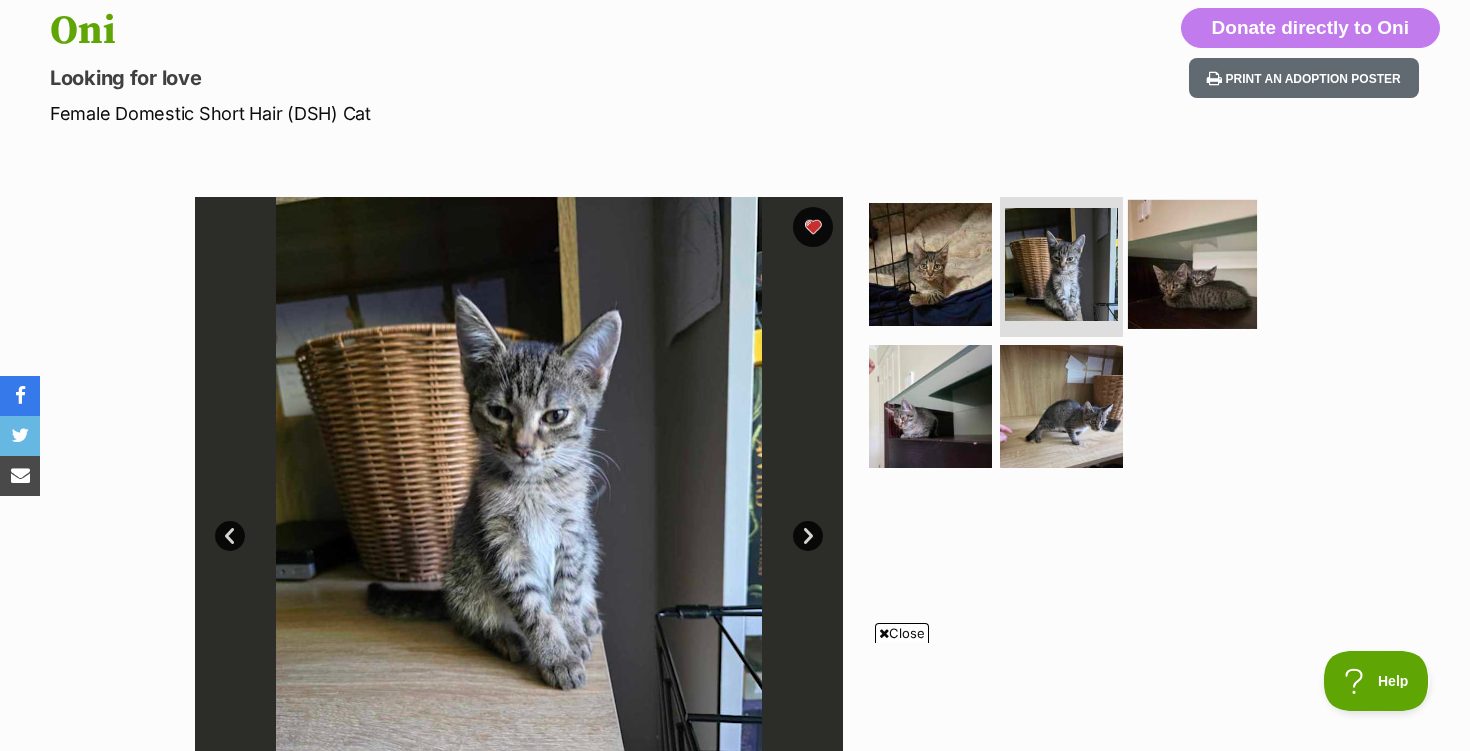 click at bounding box center [1192, 264] 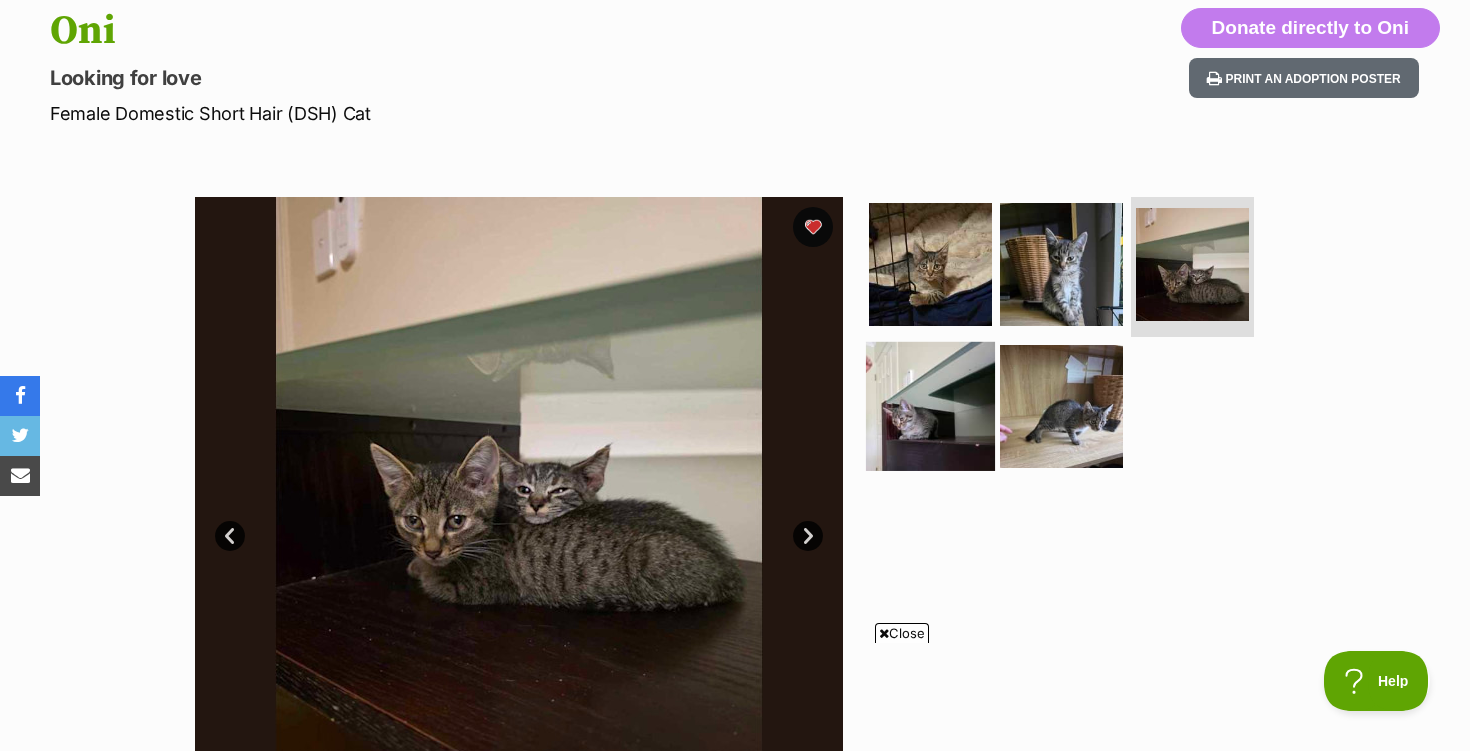 click at bounding box center [930, 405] 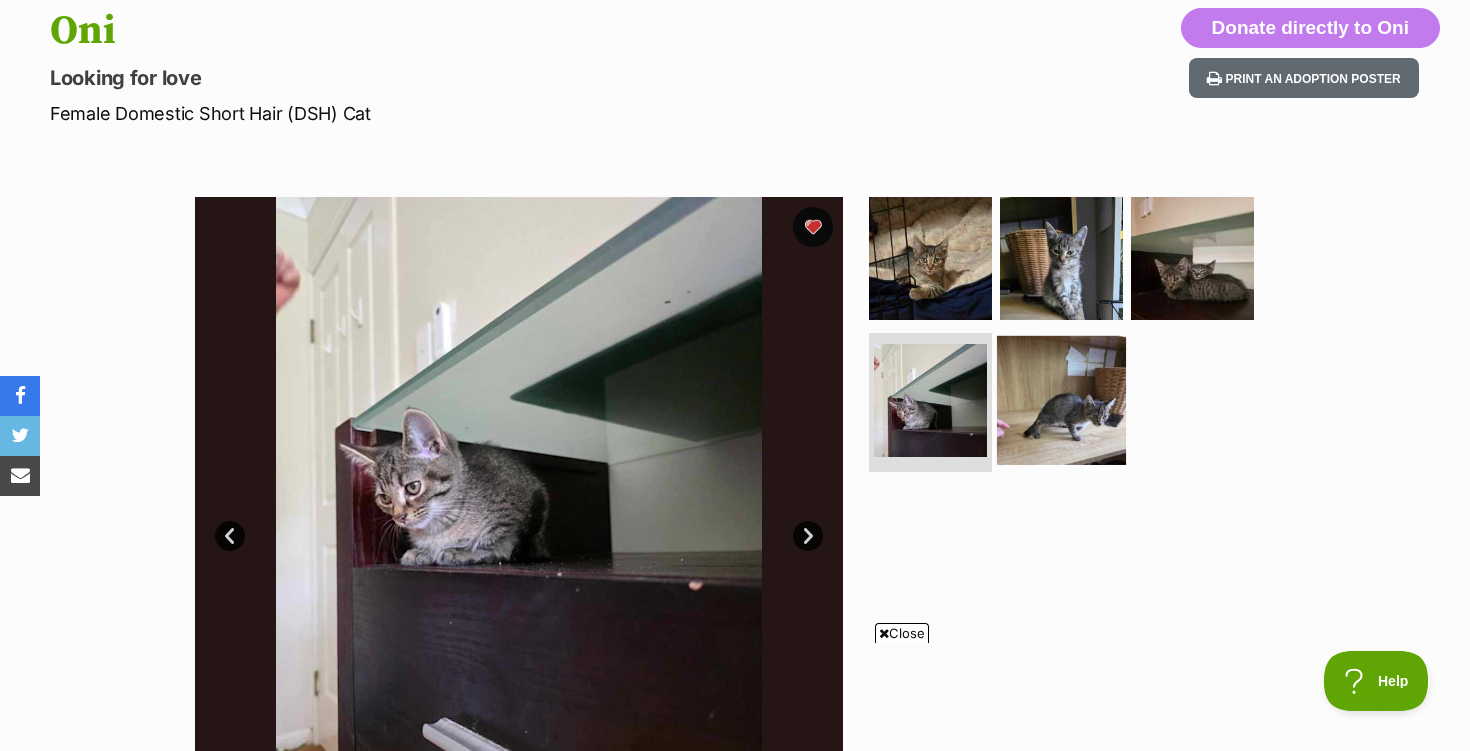 click at bounding box center (1061, 399) 